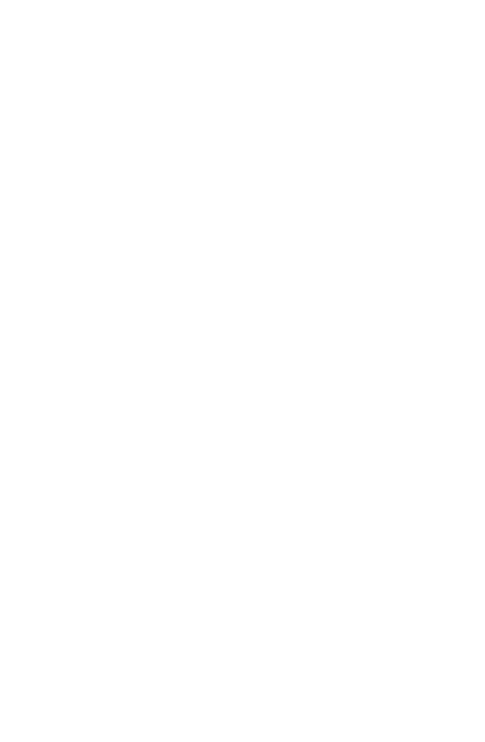 scroll, scrollTop: 0, scrollLeft: 0, axis: both 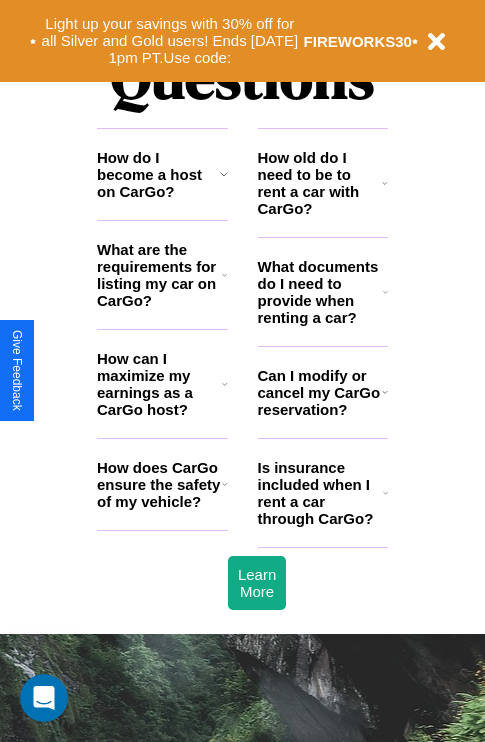 click on "Can I modify or cancel my CarGo reservation?" at bounding box center (320, 392) 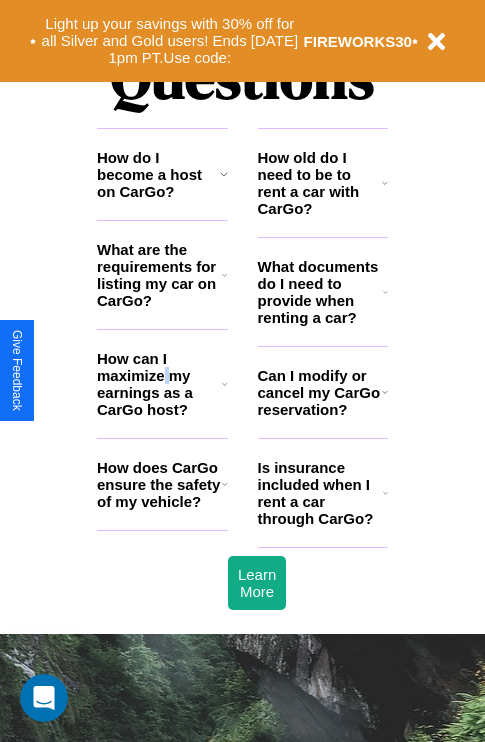 click on "How can I maximize my earnings as a CarGo host?" at bounding box center (159, 384) 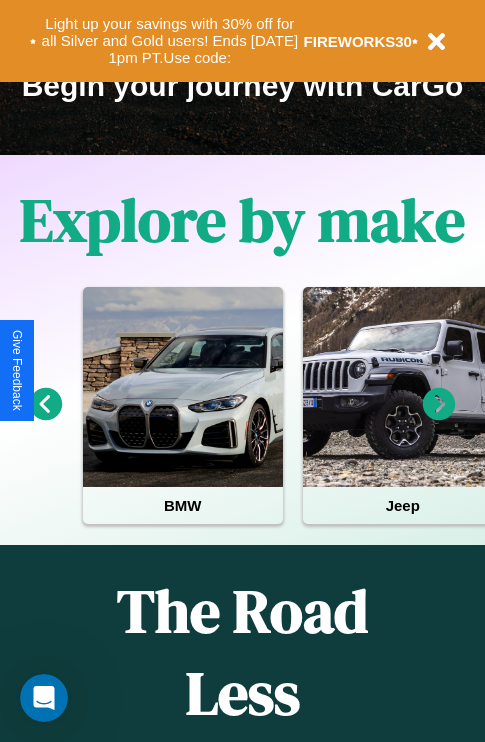 scroll, scrollTop: 308, scrollLeft: 0, axis: vertical 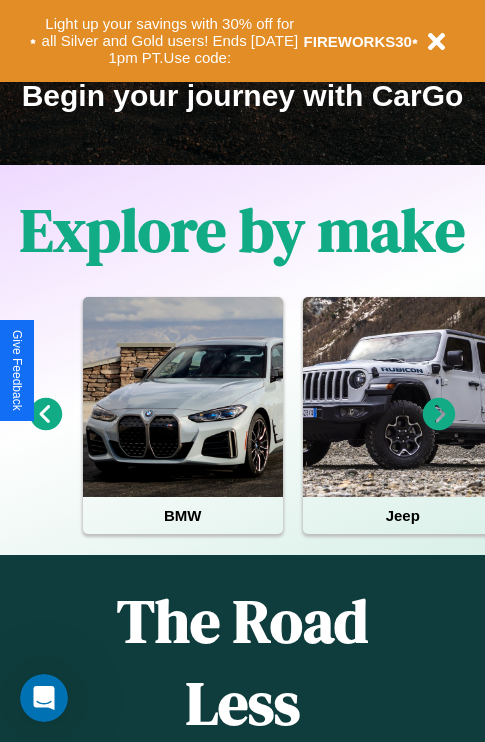 click 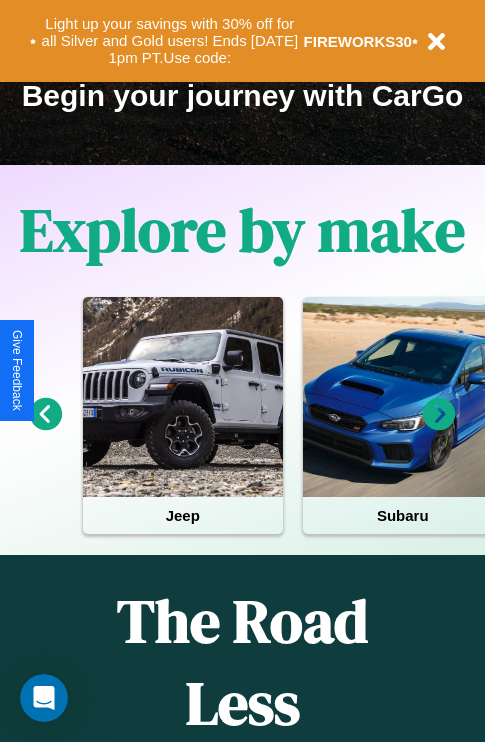 click 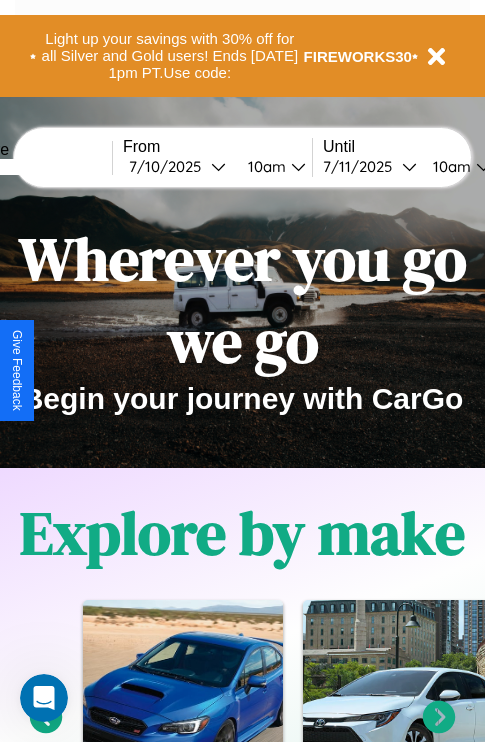 scroll, scrollTop: 0, scrollLeft: 0, axis: both 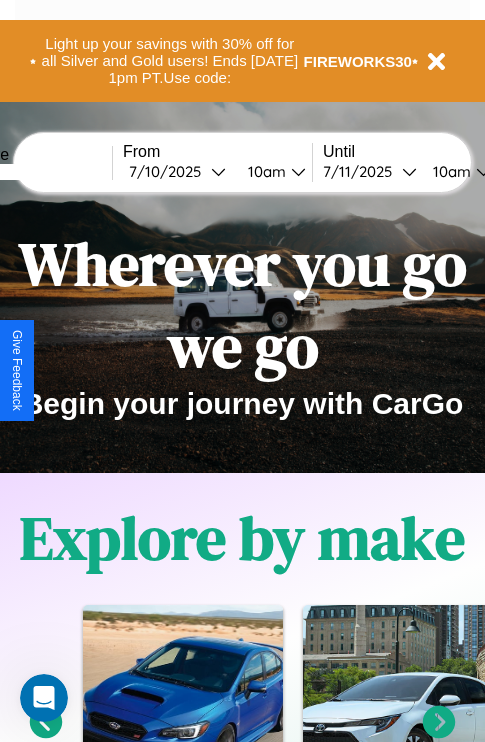 click at bounding box center [37, 172] 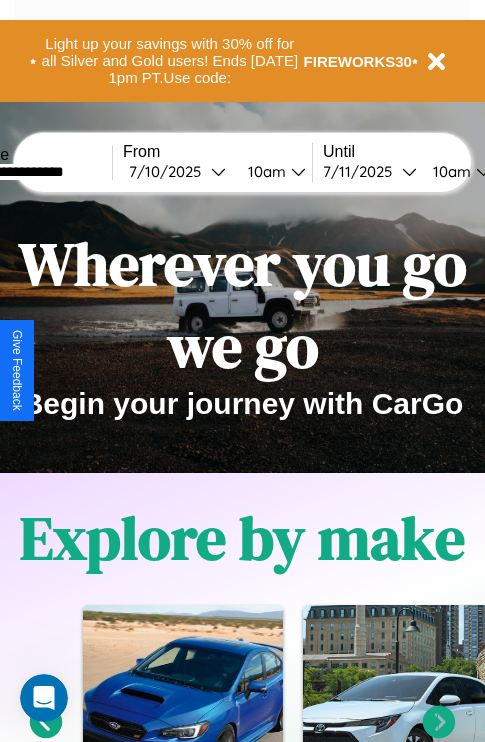 type on "**********" 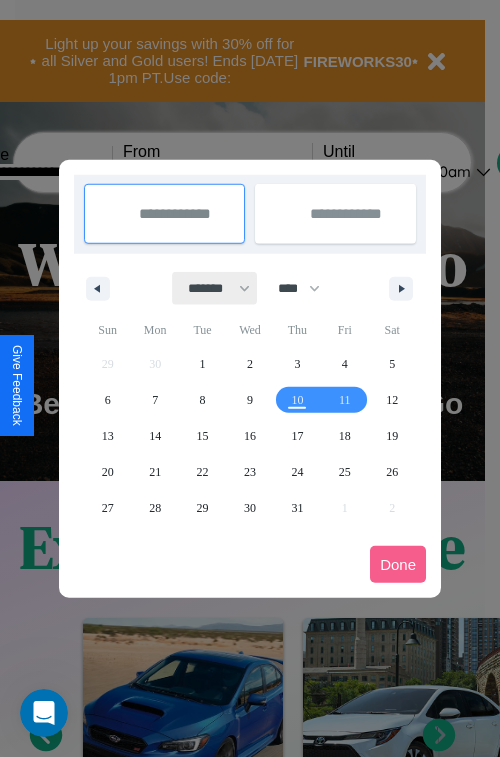 click on "******* ******** ***** ***** *** **** **** ****** ********* ******* ******** ********" at bounding box center [215, 288] 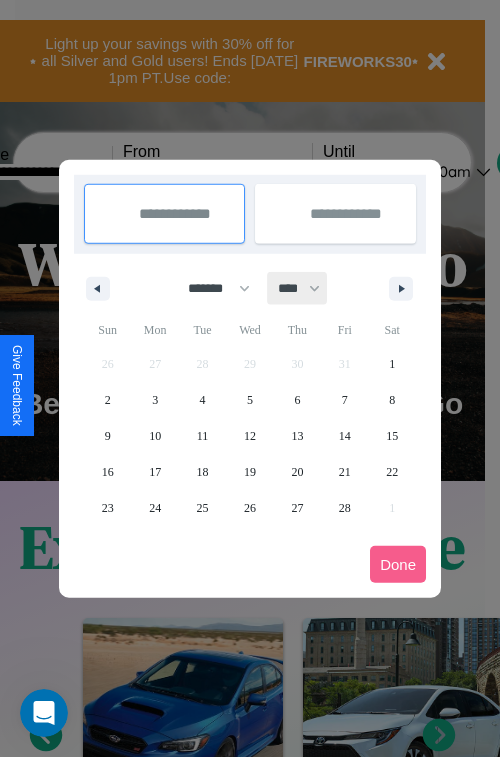 click on "**** **** **** **** **** **** **** **** **** **** **** **** **** **** **** **** **** **** **** **** **** **** **** **** **** **** **** **** **** **** **** **** **** **** **** **** **** **** **** **** **** **** **** **** **** **** **** **** **** **** **** **** **** **** **** **** **** **** **** **** **** **** **** **** **** **** **** **** **** **** **** **** **** **** **** **** **** **** **** **** **** **** **** **** **** **** **** **** **** **** **** **** **** **** **** **** **** **** **** **** **** **** **** **** **** **** **** **** **** **** **** **** **** **** **** **** **** **** **** **** ****" at bounding box center (298, 288) 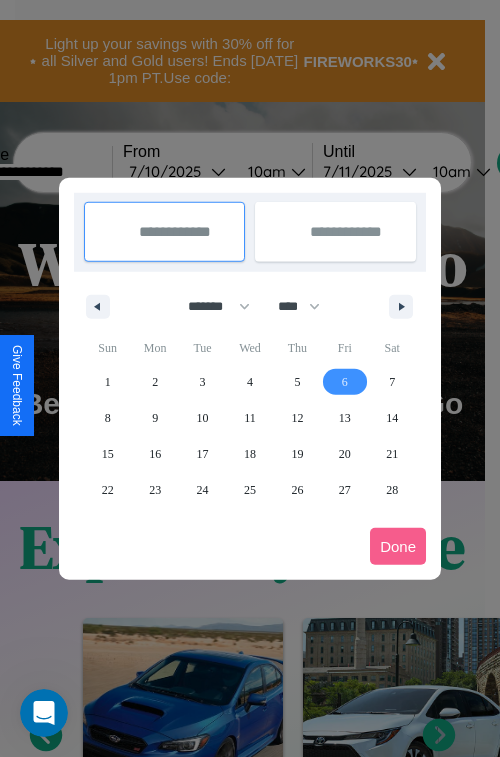 click on "6" at bounding box center [345, 382] 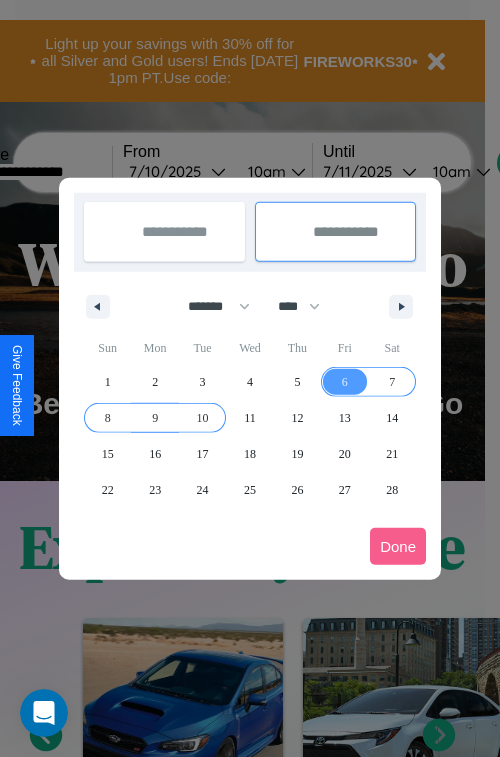 click on "10" at bounding box center (203, 418) 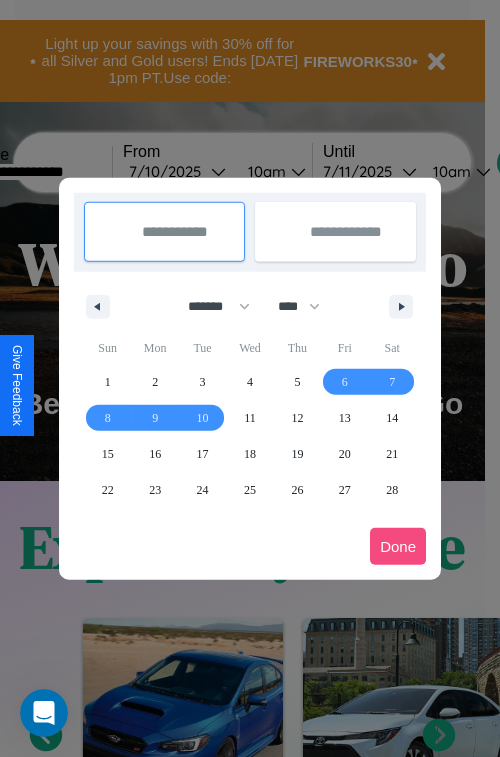 click on "Done" at bounding box center [398, 546] 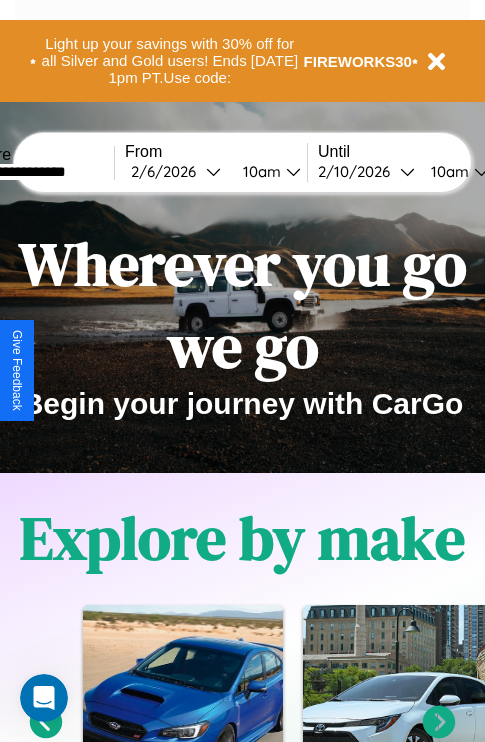 scroll, scrollTop: 0, scrollLeft: 72, axis: horizontal 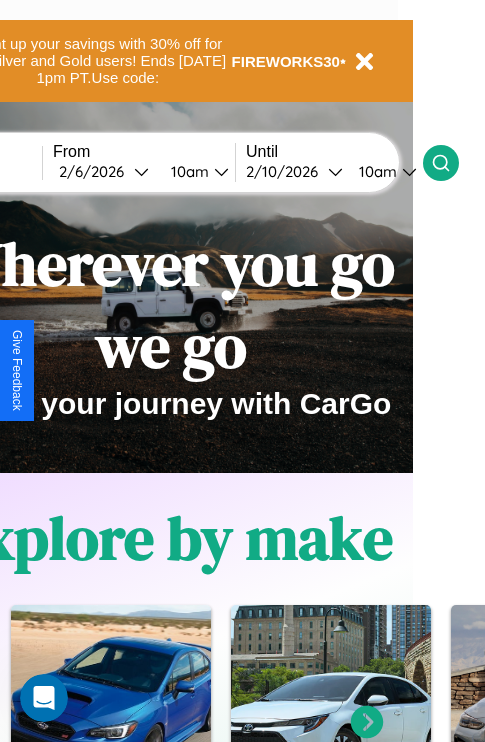 click 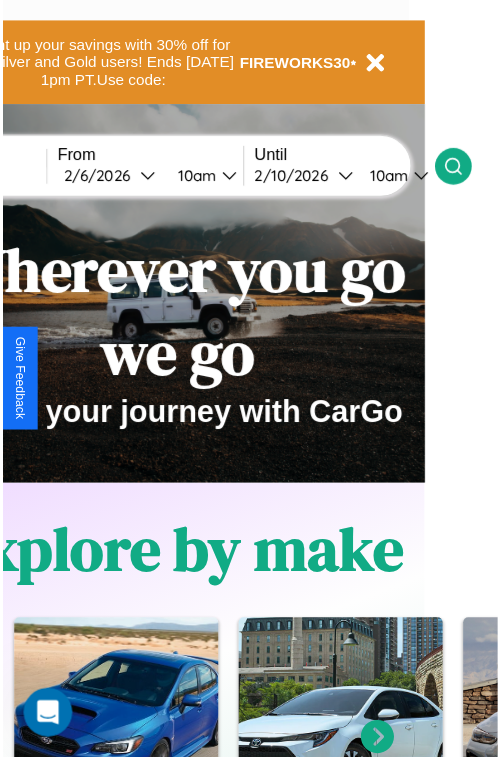 scroll, scrollTop: 0, scrollLeft: 0, axis: both 